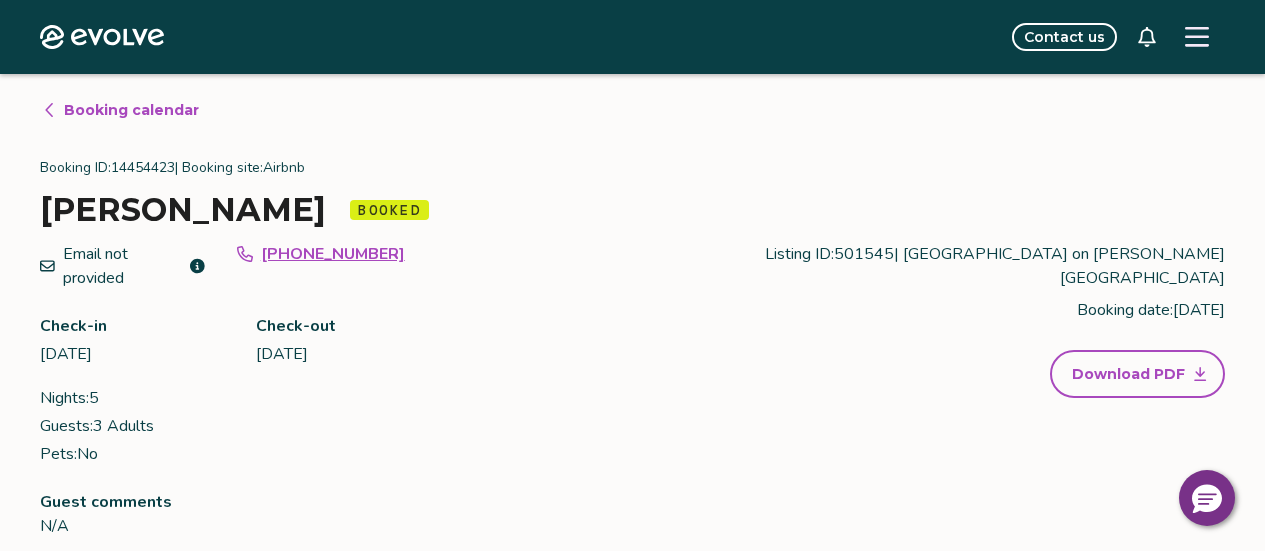 scroll, scrollTop: 423, scrollLeft: 0, axis: vertical 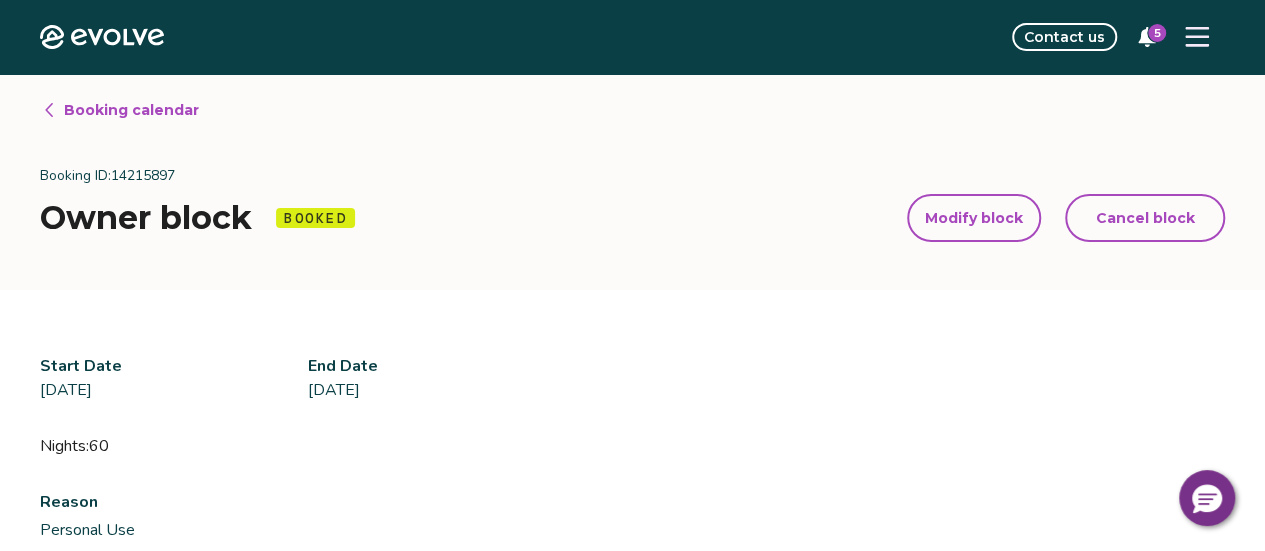 click on "Evolve" 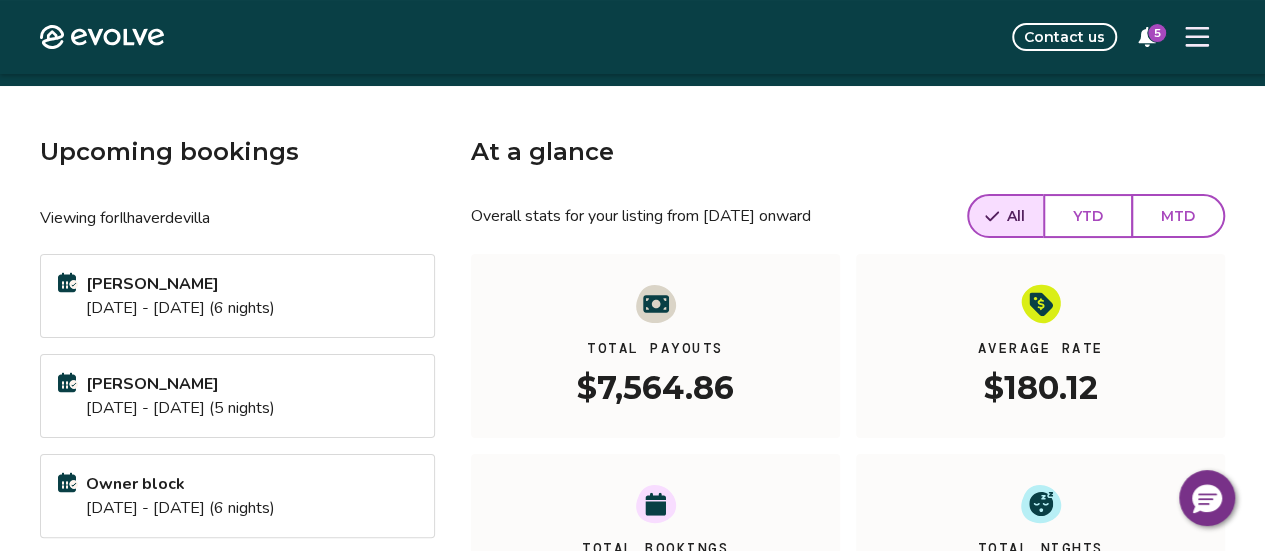 scroll, scrollTop: 44, scrollLeft: 0, axis: vertical 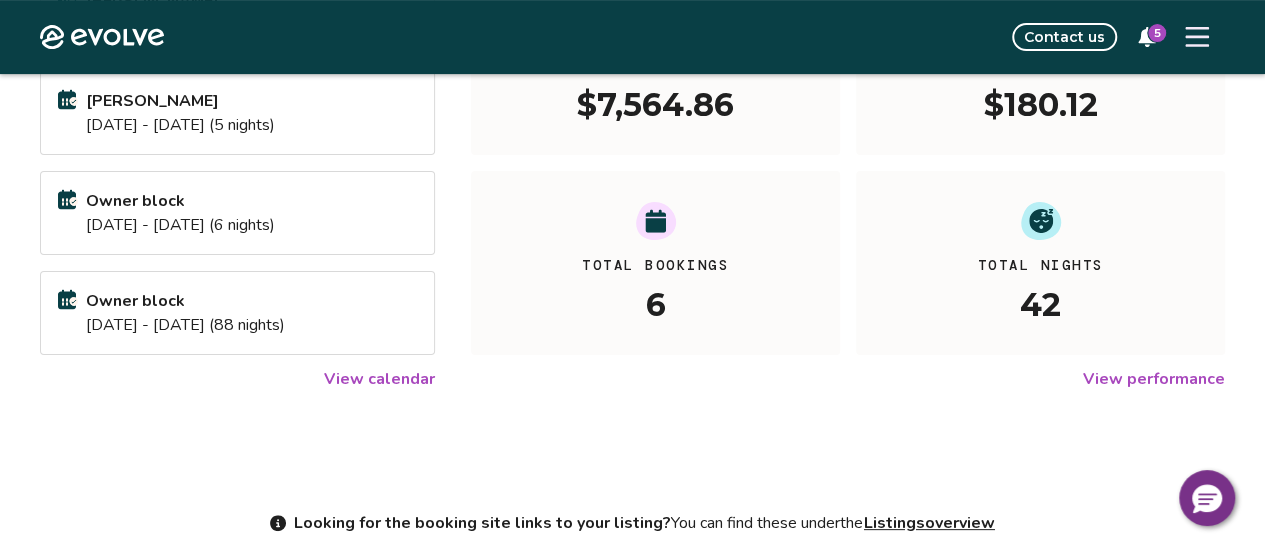 click on "Upcoming bookings Viewing for  Ilhaverdevilla Jen Carrera Jul 13 - 19, 2025 (6 nights) Dionne Allen Jul 24 - 29, 2025 (5 nights) Owner block Oct 05 - 11, 2025 (6 nights) Owner block Feb 01 - 30, 2026 (88 nights) View calendar" at bounding box center (237, 121) 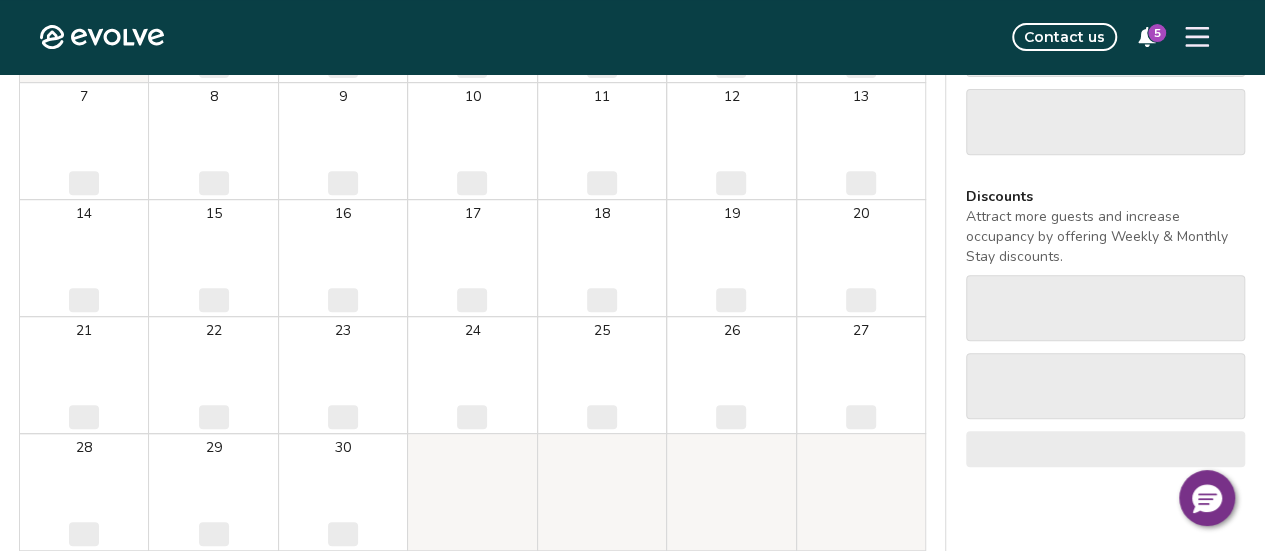 scroll, scrollTop: 0, scrollLeft: 0, axis: both 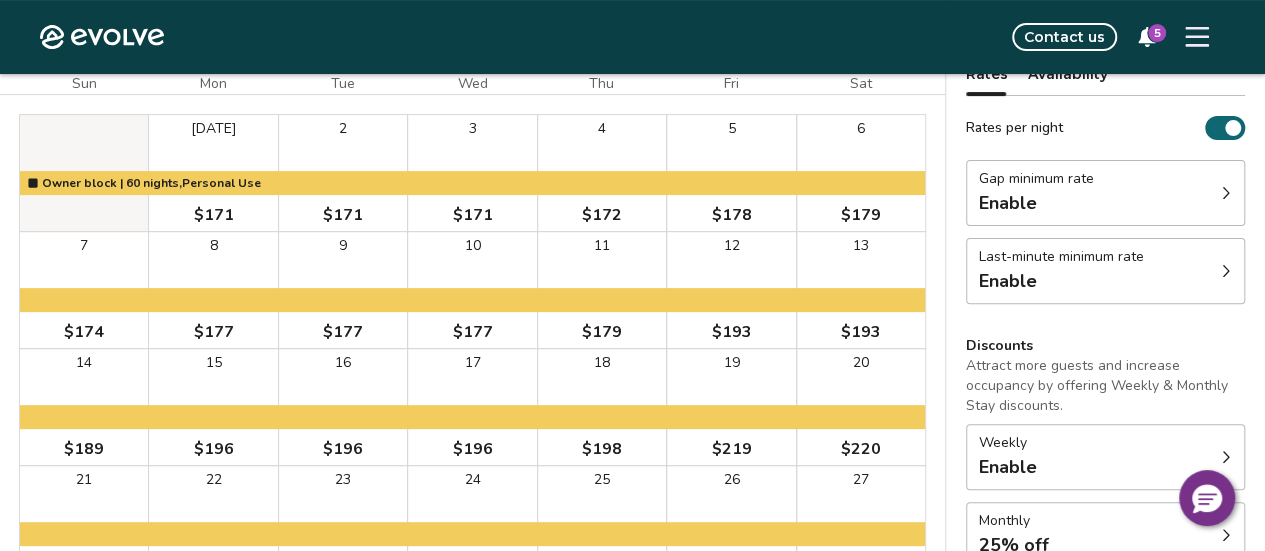 click at bounding box center [1197, 37] 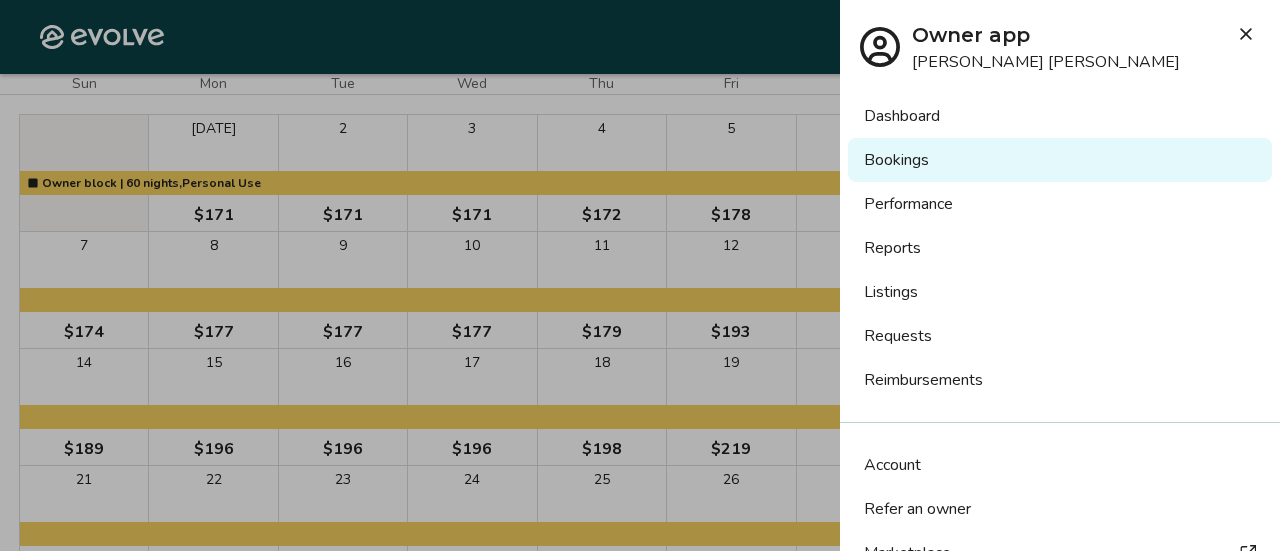 click on "Listings" at bounding box center [1060, 292] 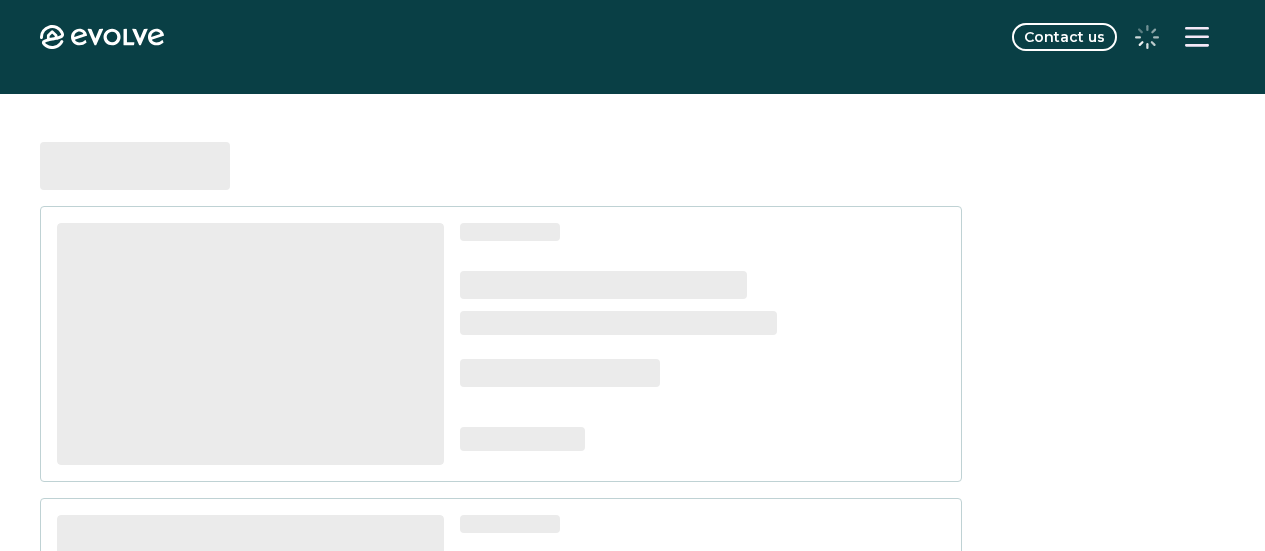 scroll, scrollTop: 0, scrollLeft: 0, axis: both 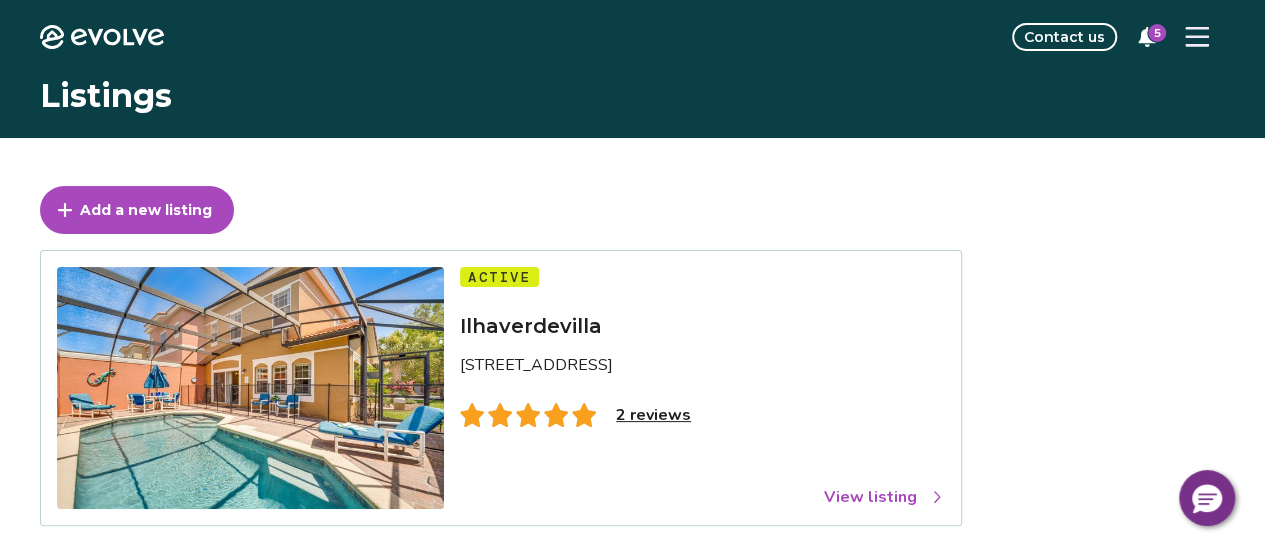 drag, startPoint x: 1279, startPoint y: 162, endPoint x: 1272, endPoint y: 224, distance: 62.39391 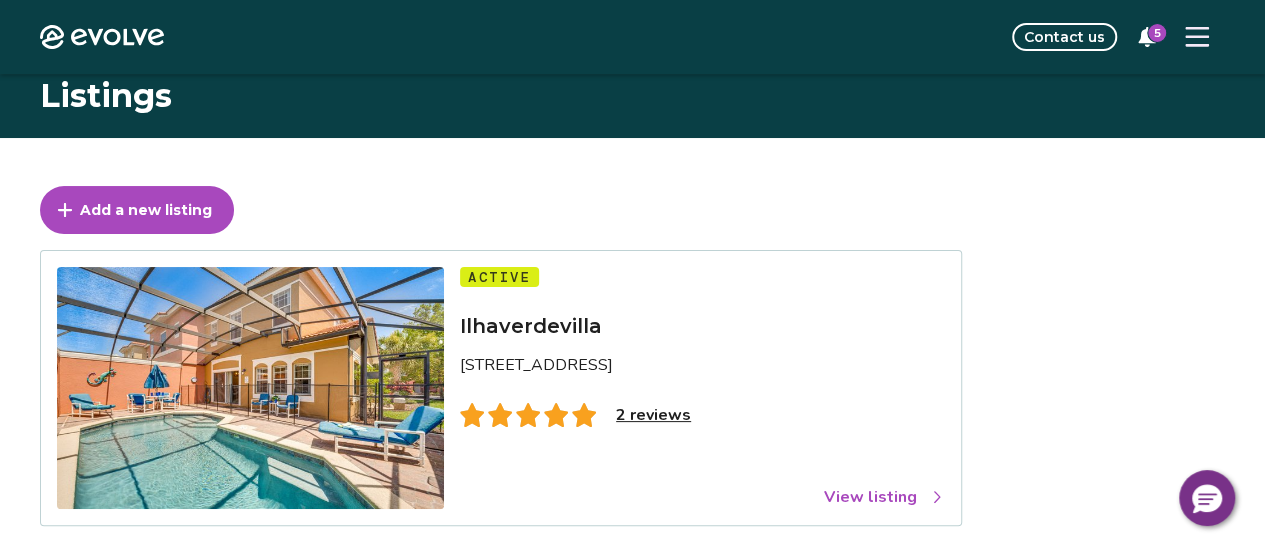scroll, scrollTop: 122, scrollLeft: 0, axis: vertical 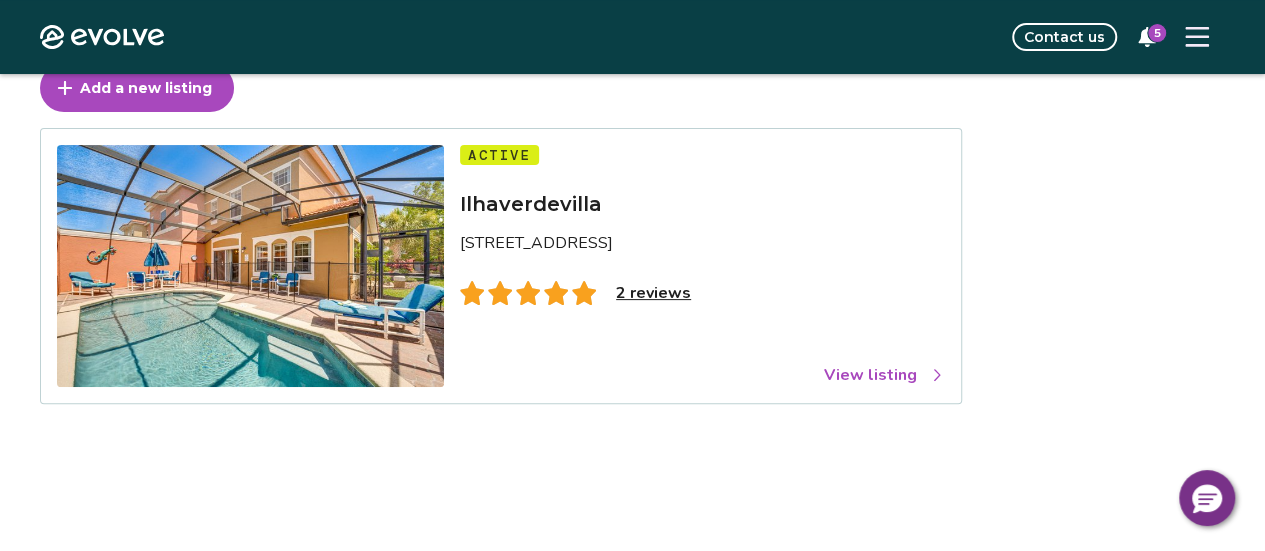 click on "Active Ilhaverdevilla 4739 Vero Beach Pl 2 reviews View listing" at bounding box center [501, 266] 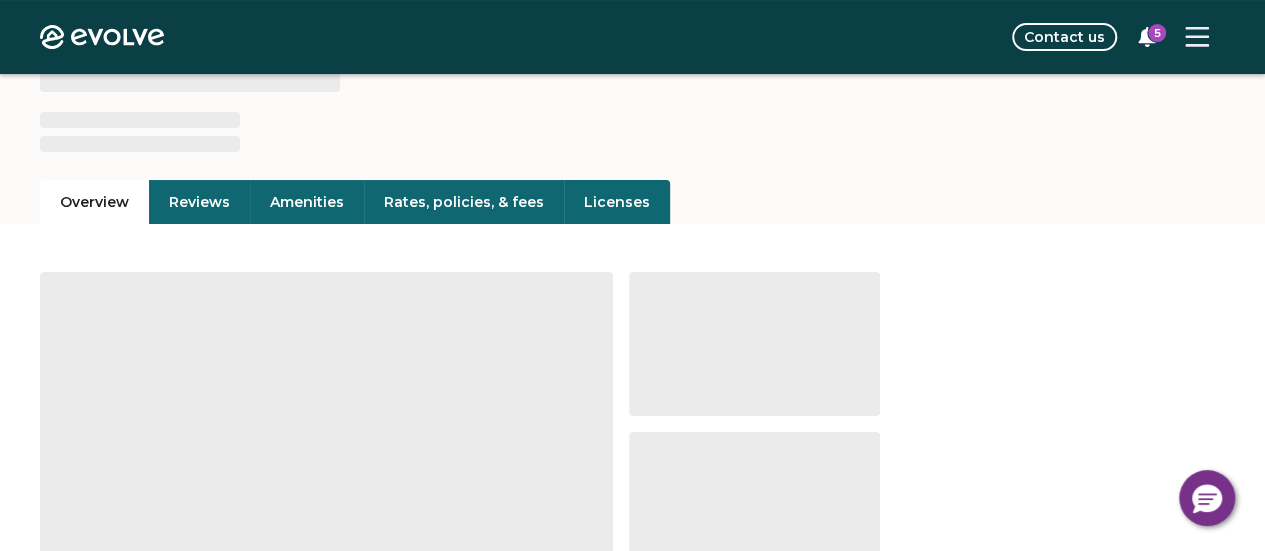 click on "Rates, policies, & fees" at bounding box center (464, 202) 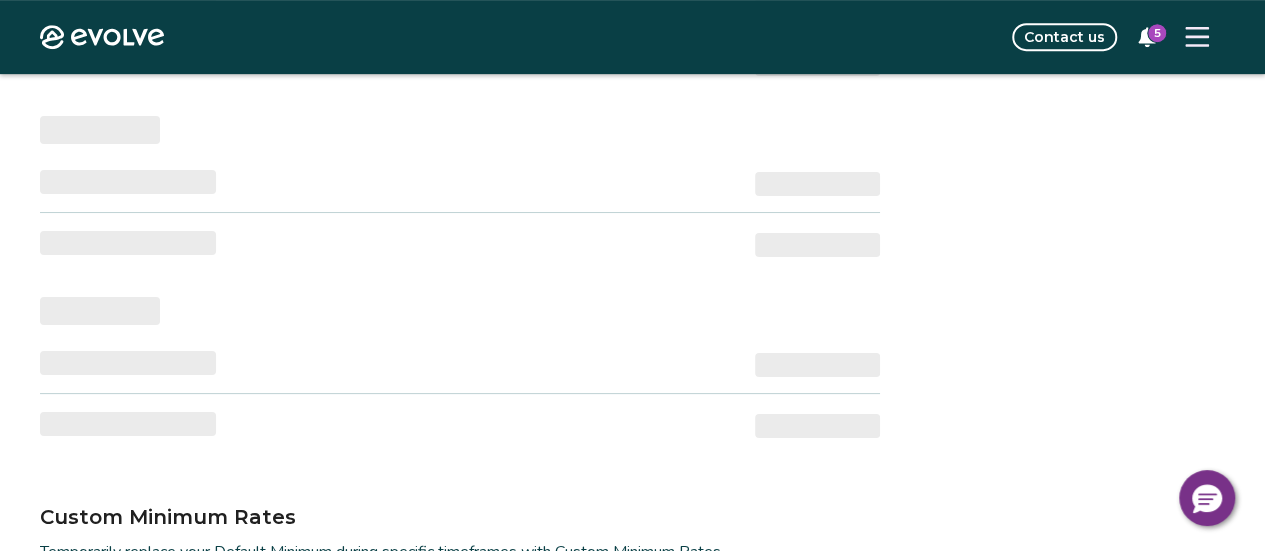 scroll, scrollTop: 463, scrollLeft: 0, axis: vertical 